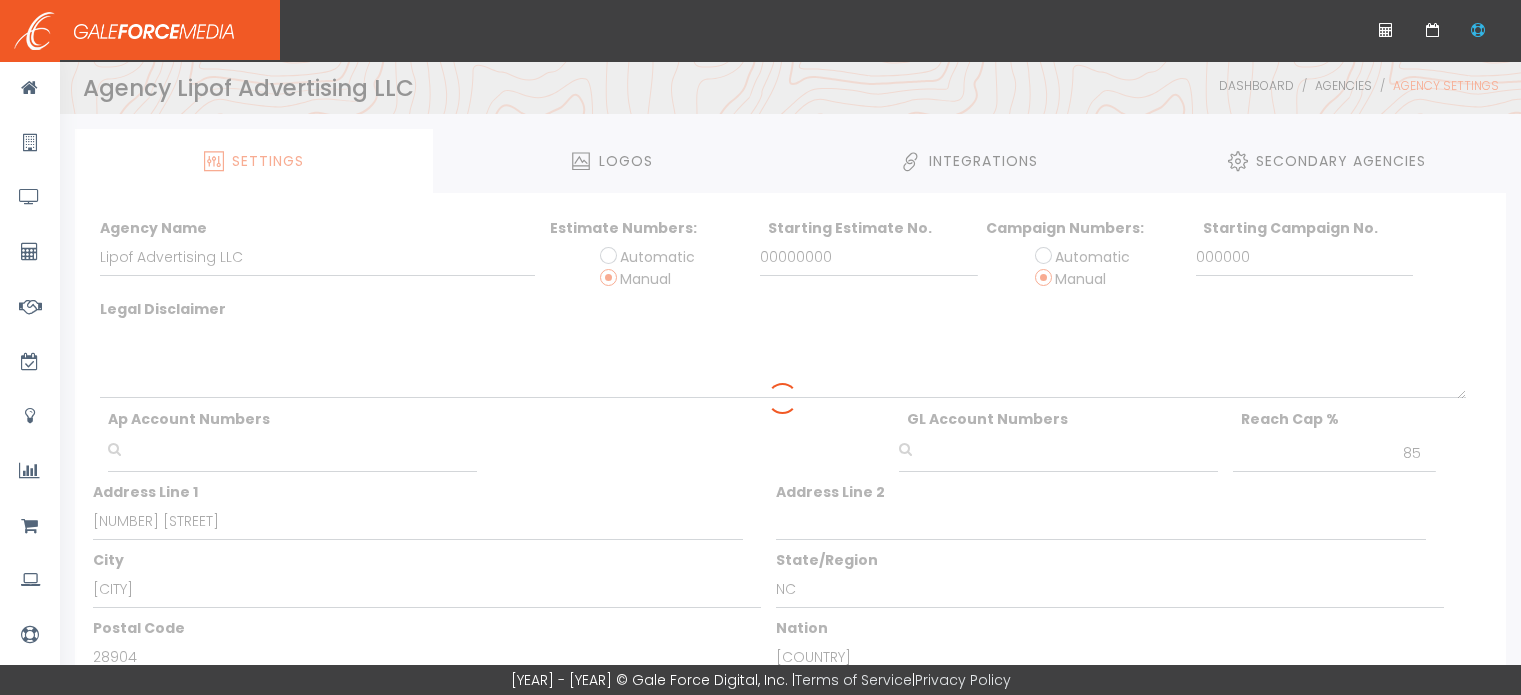 scroll, scrollTop: 0, scrollLeft: 0, axis: both 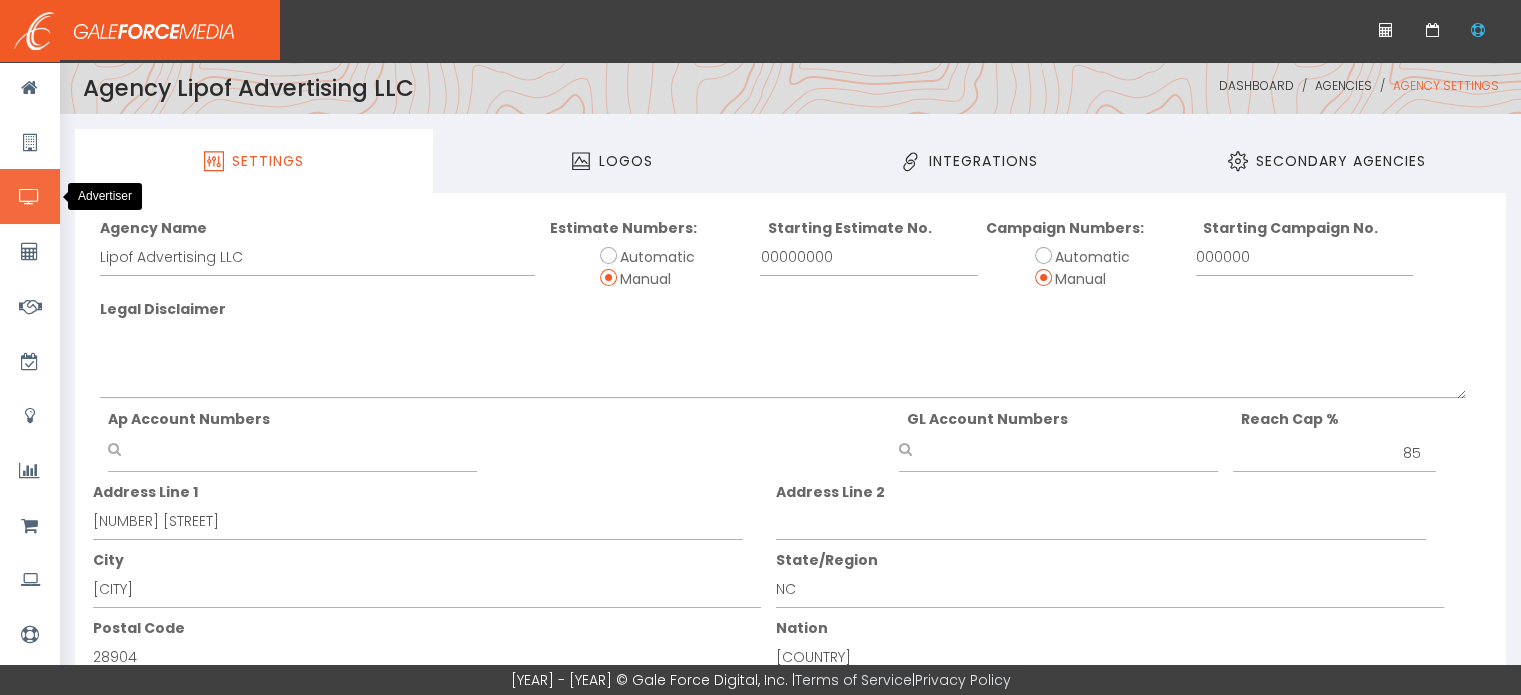 click at bounding box center (29, 197) 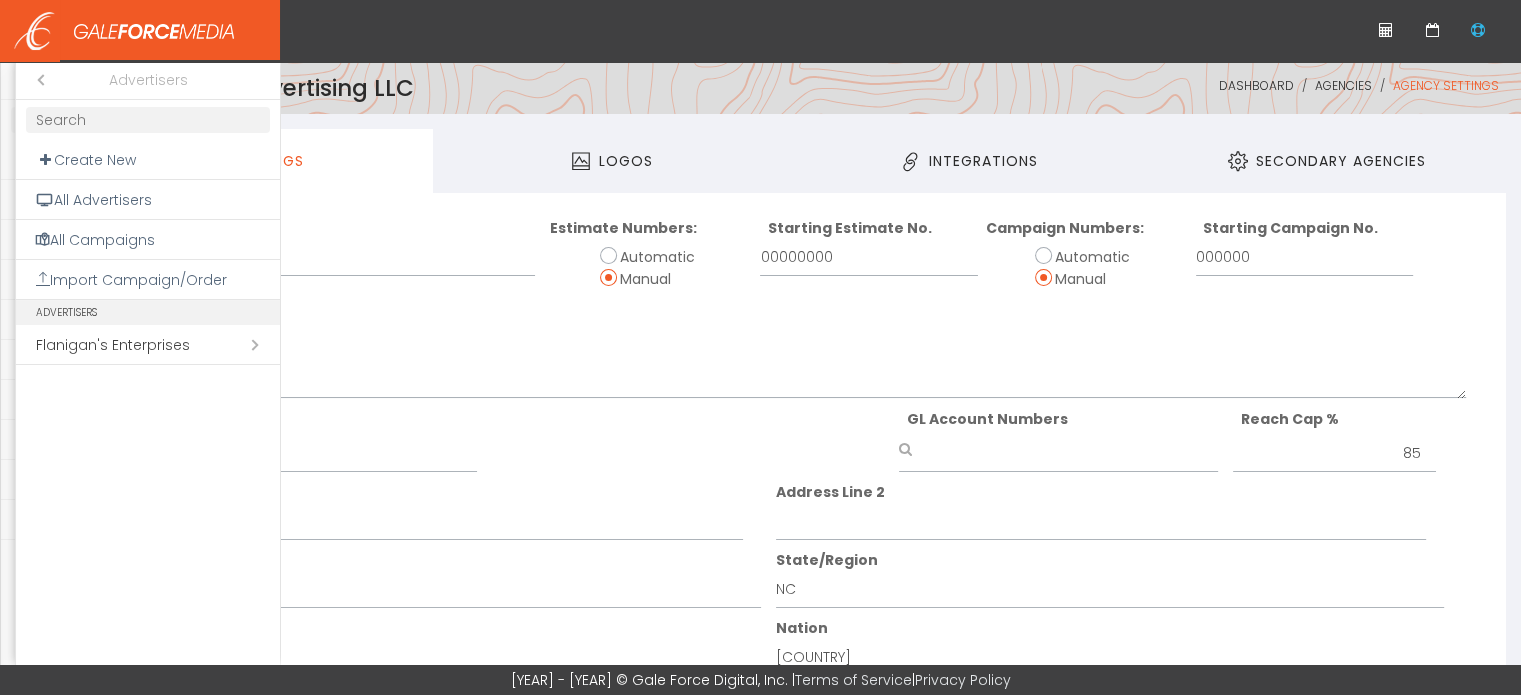 click on "Open submenu ( [LASTNAME] Enterprises)" at bounding box center (148, 345) 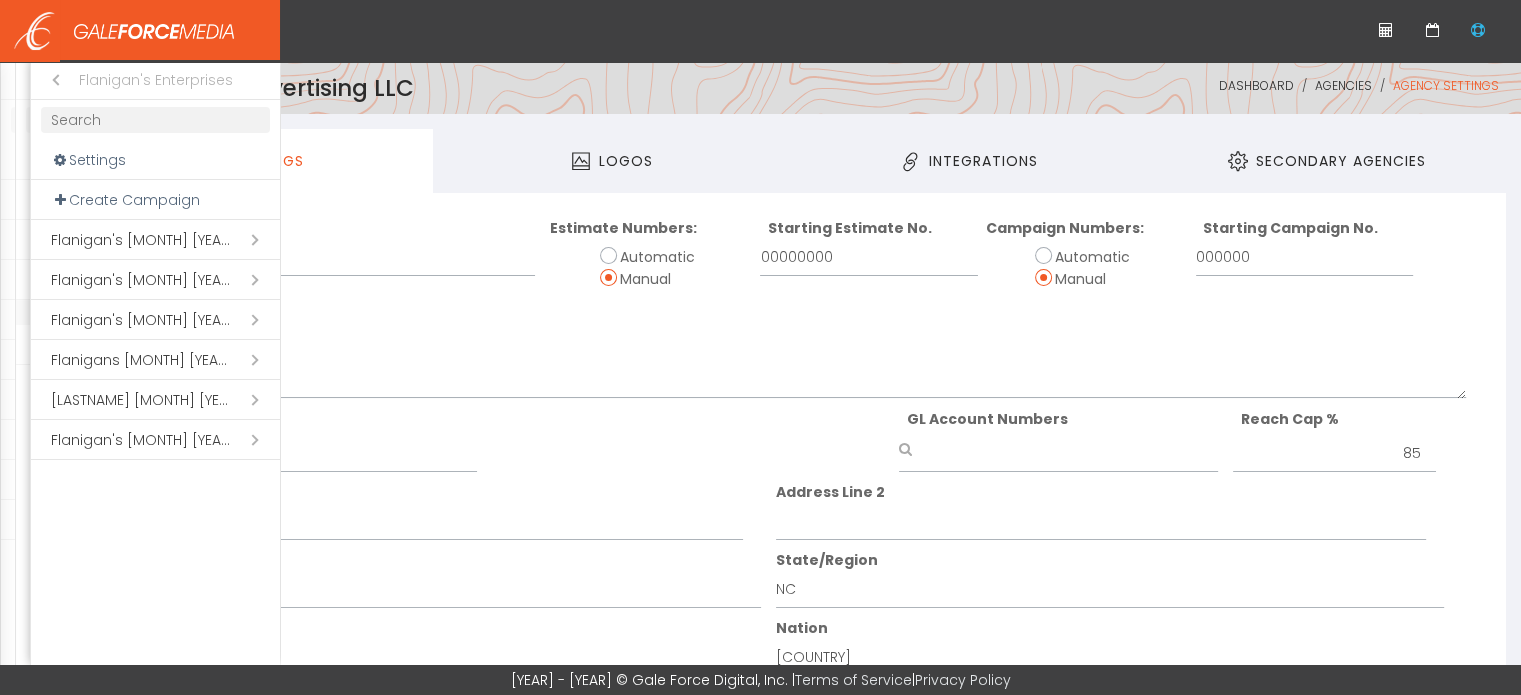 click on "Open submenu ( Flanigan's [MONTH] [YEAR]-FT Pierce/Stuart)" at bounding box center [155, 320] 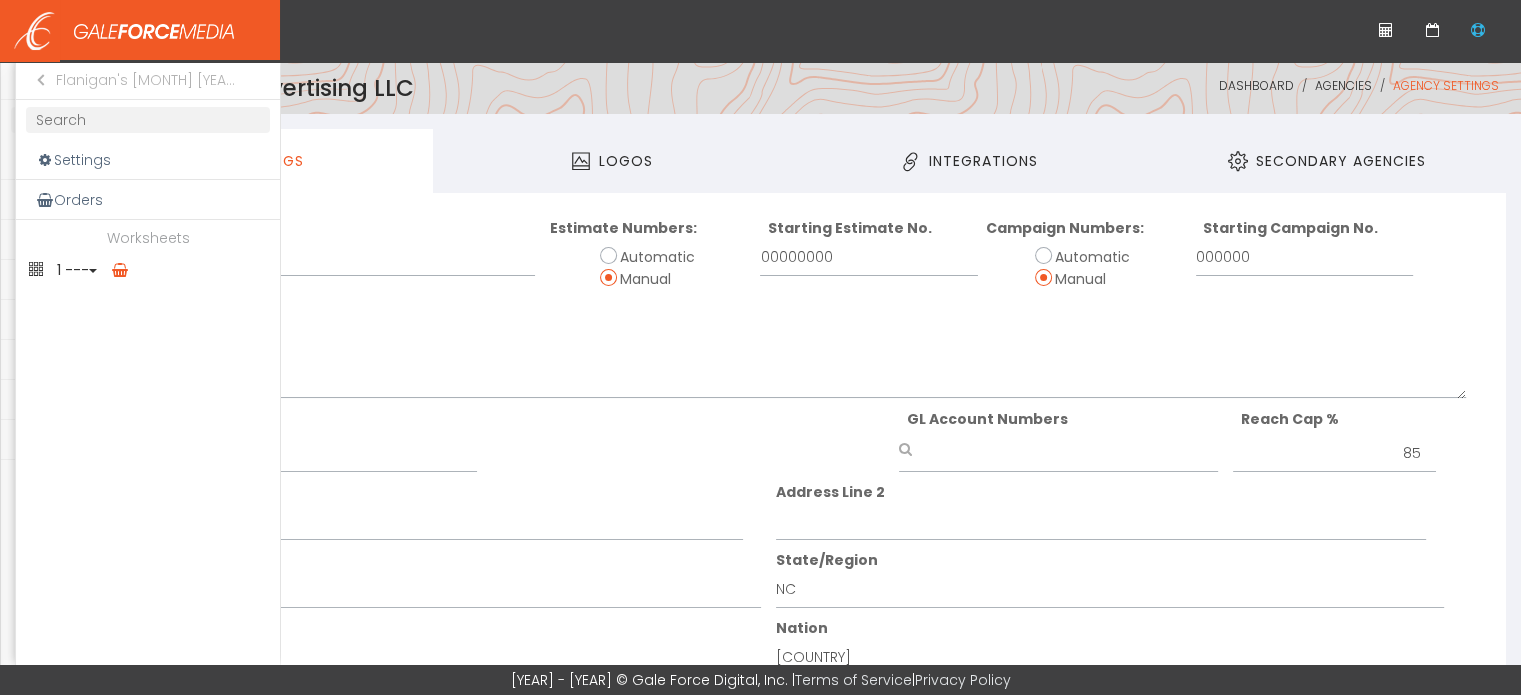 click at bounding box center (93, 271) 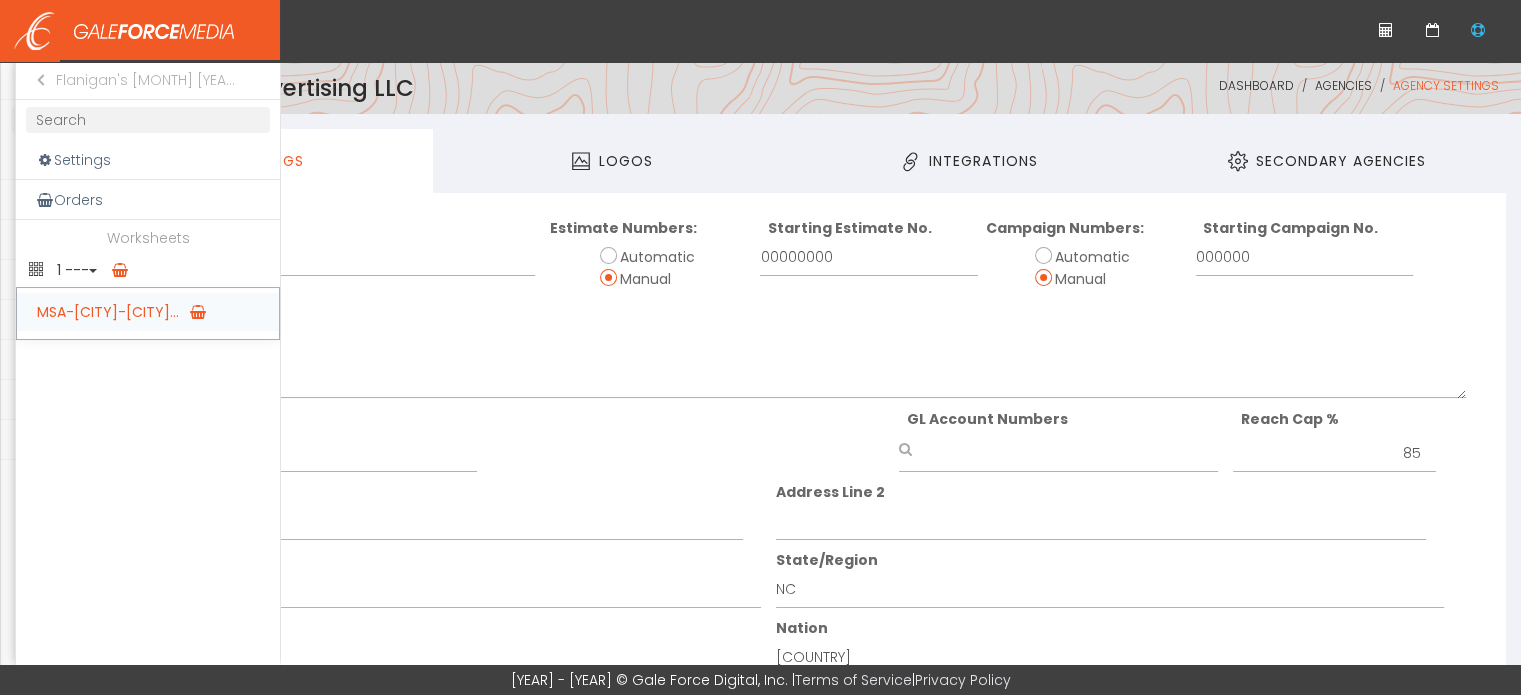click on "MSA-[CITY]-[CITY]..." at bounding box center (148, 312) 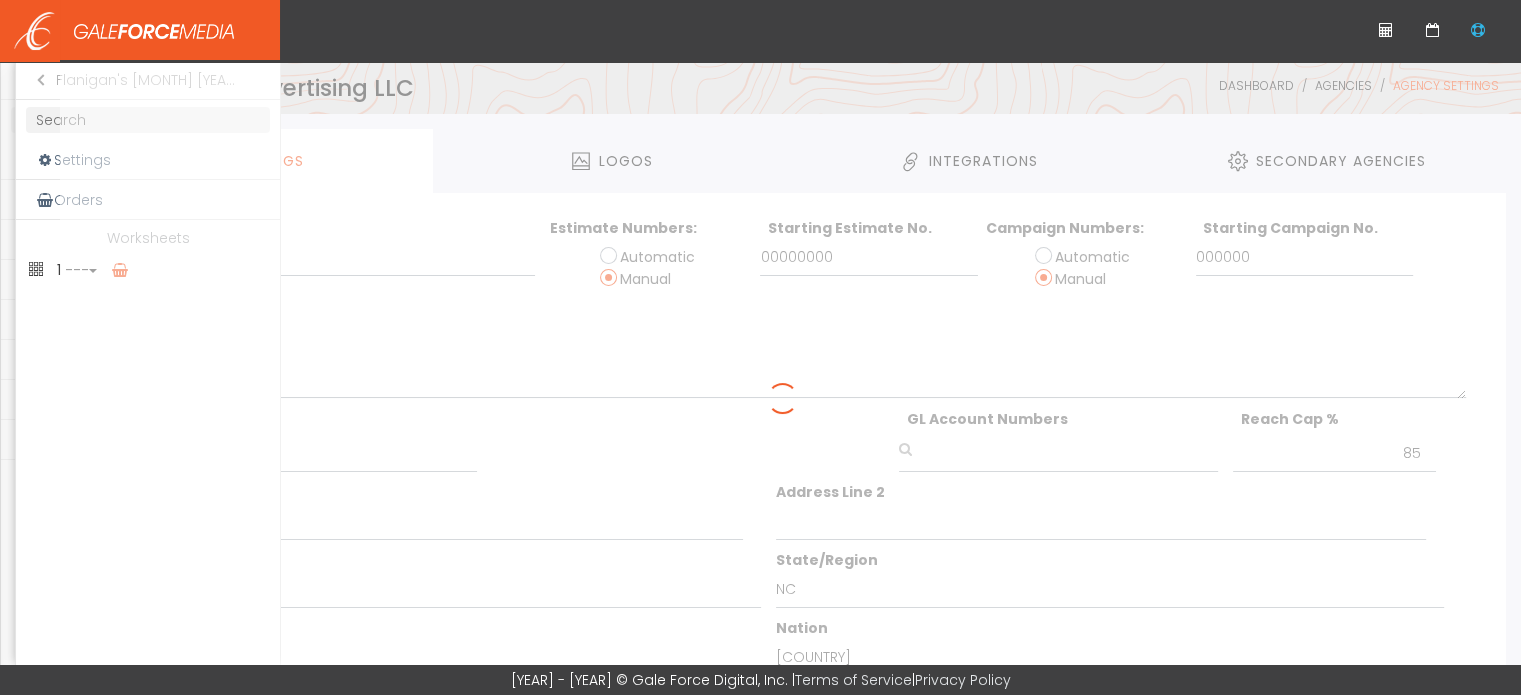 click at bounding box center [820, 407] 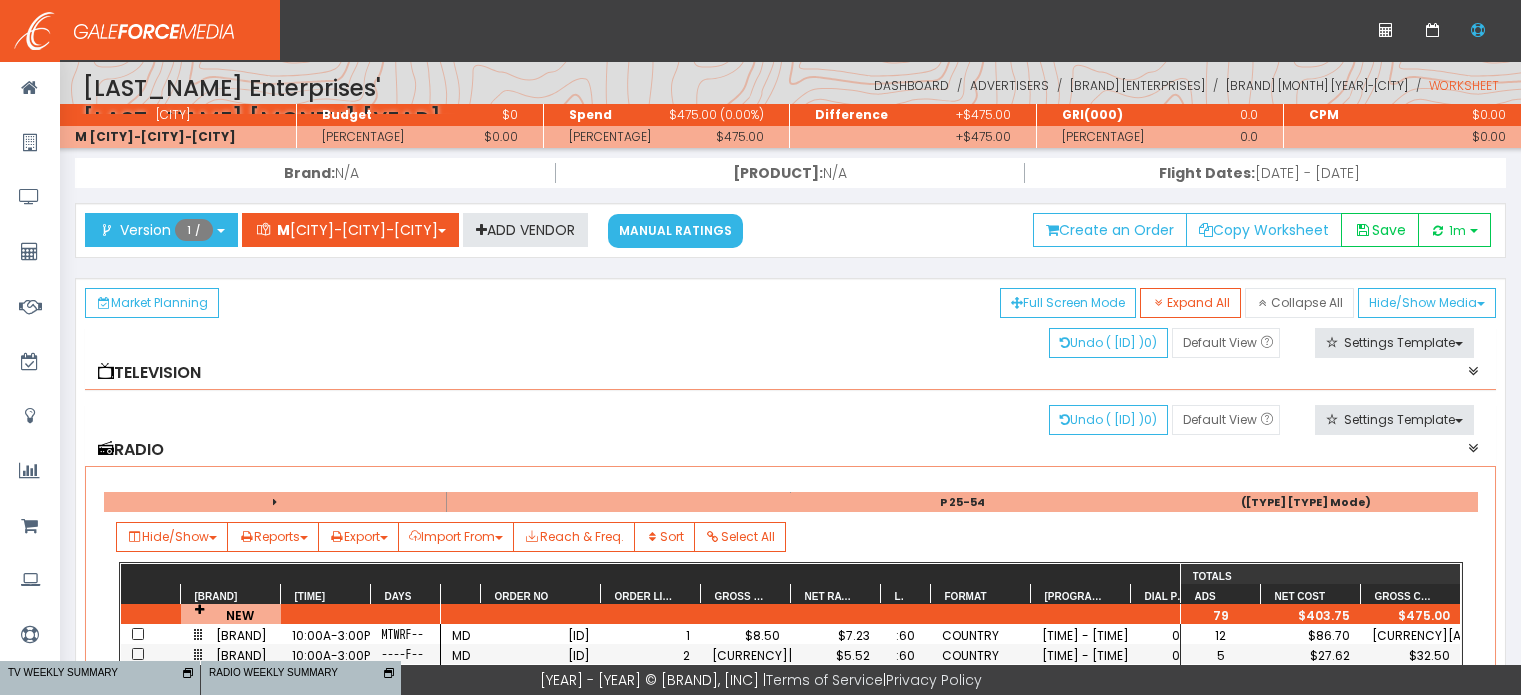 scroll, scrollTop: 0, scrollLeft: 0, axis: both 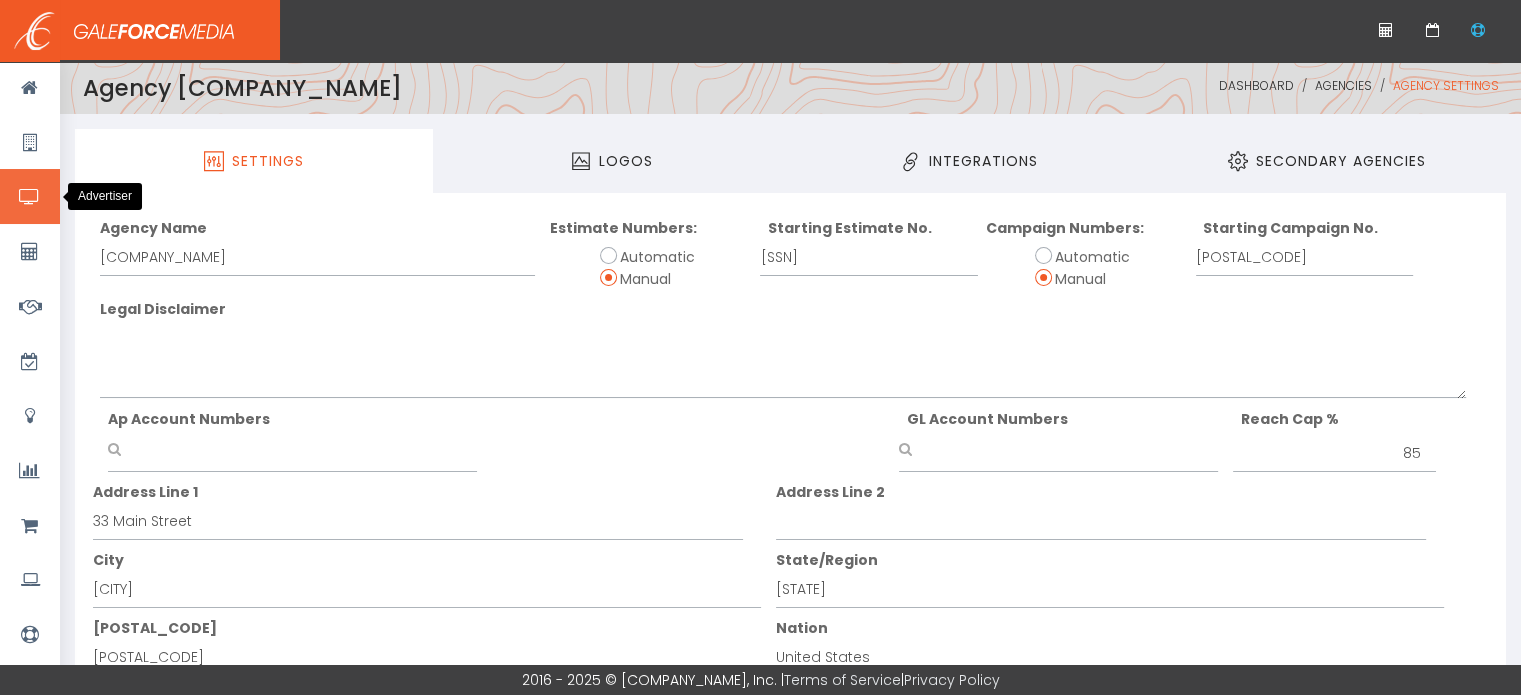 click at bounding box center [30, 196] 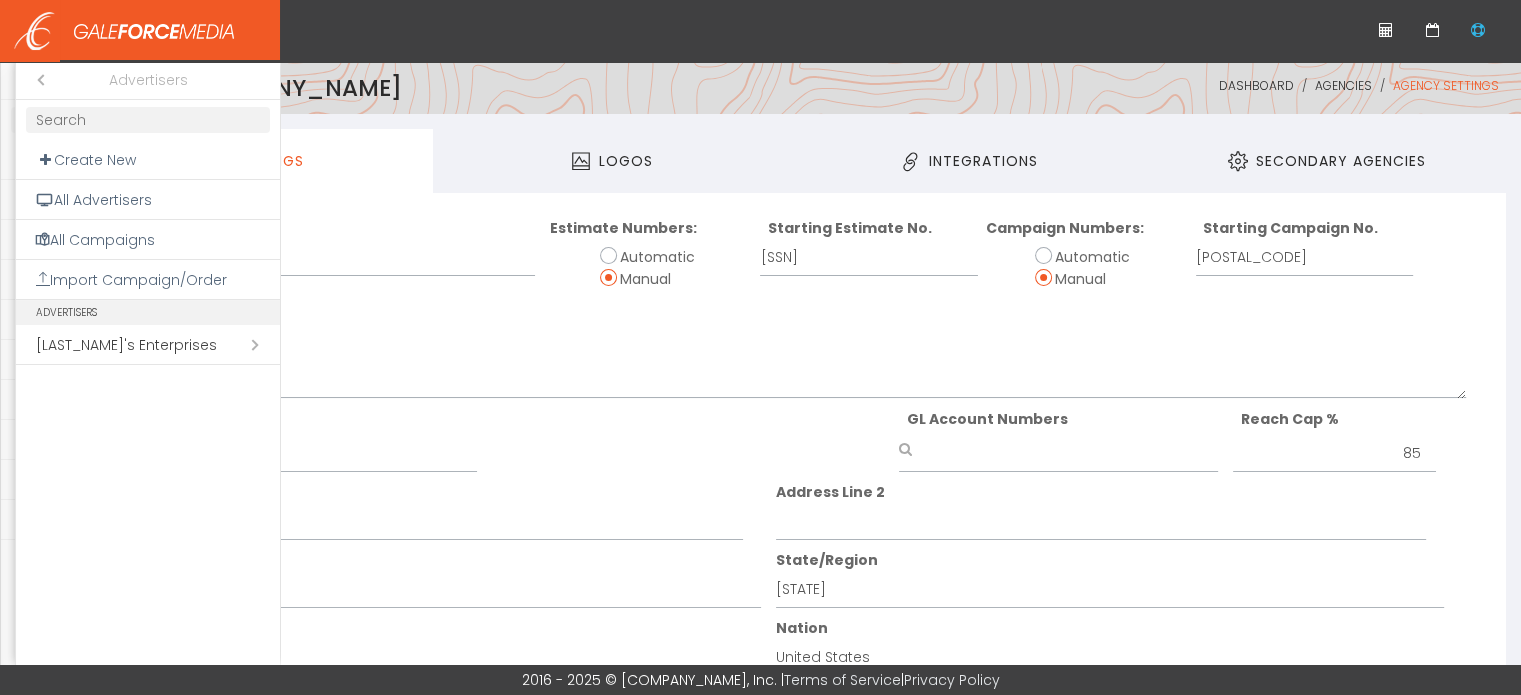 click on "Open submenu ( [LASTNAME] Enterprises)" at bounding box center (148, 345) 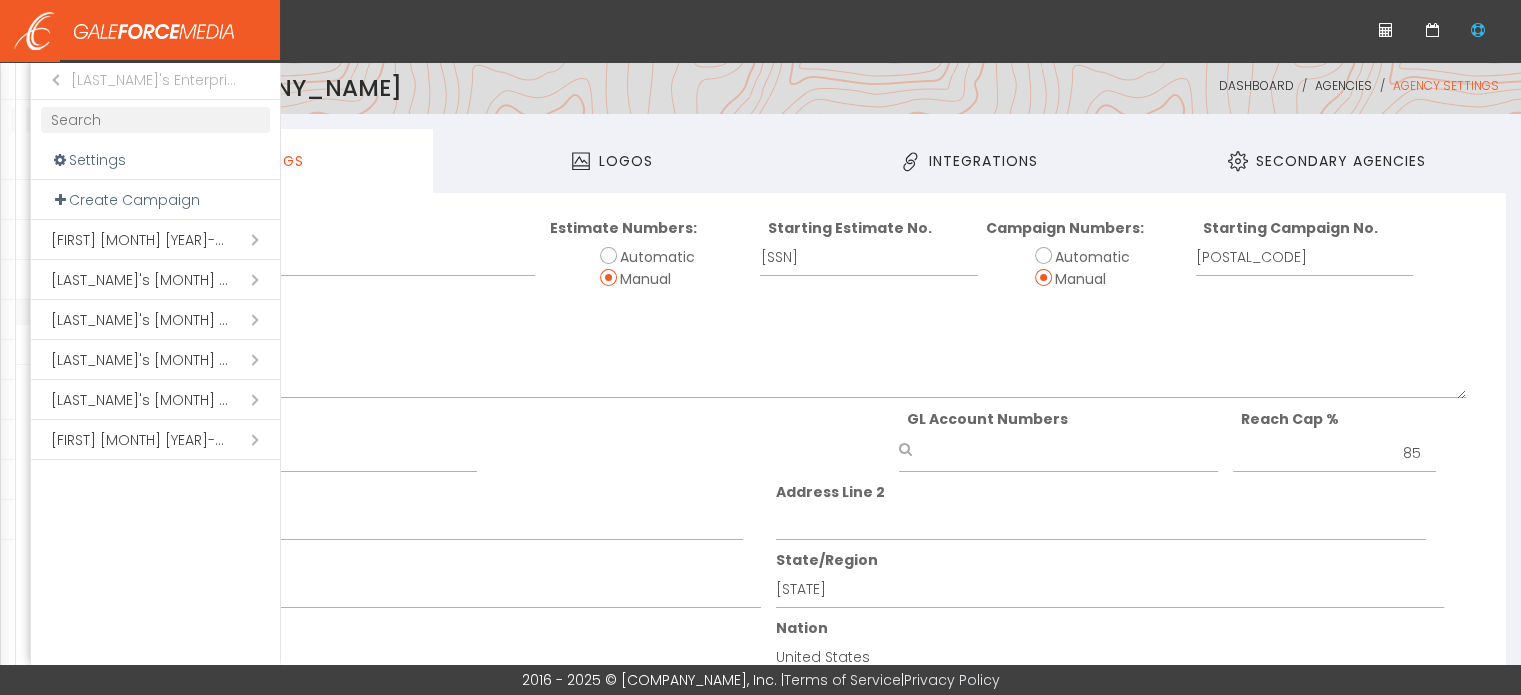 click on "Open submenu ( [LASTNAME] [MONTH] [YEAR]-WPB)" at bounding box center (155, 280) 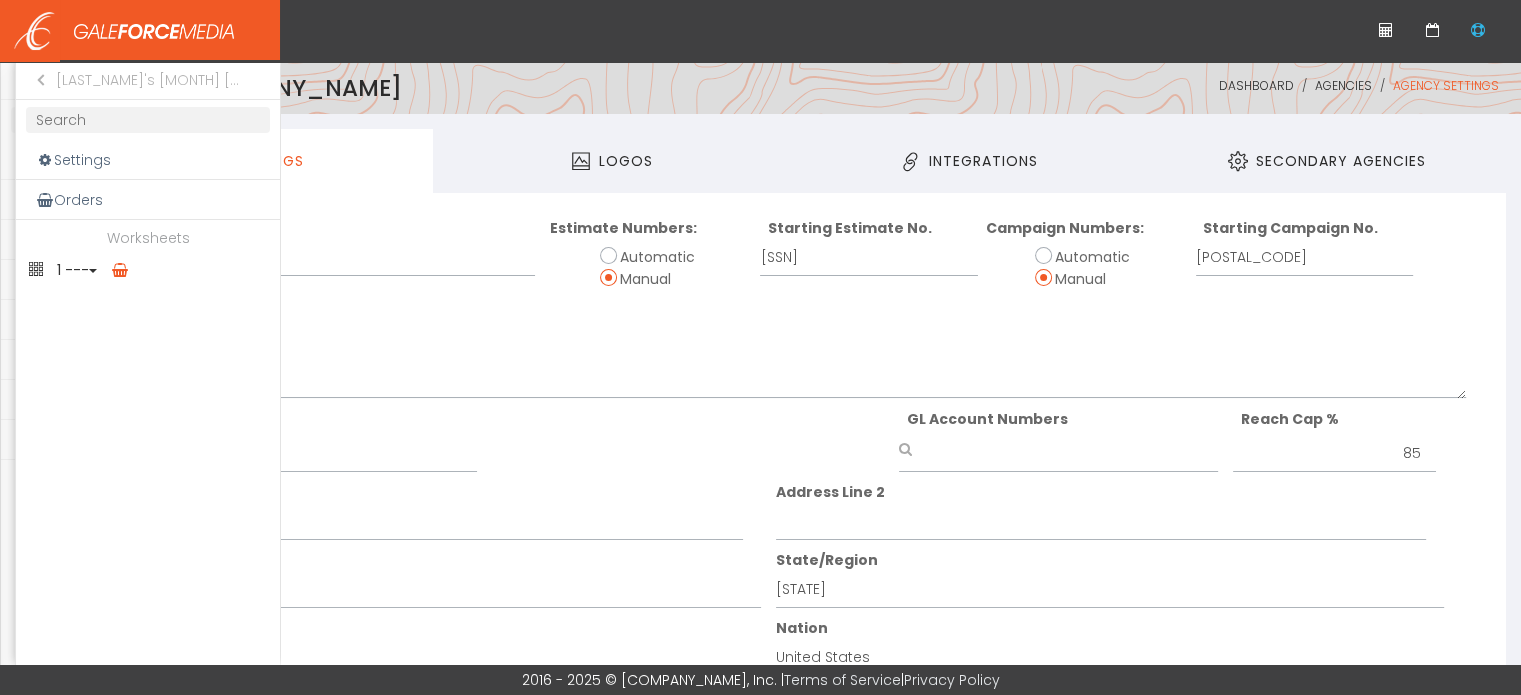 click on "1 ---" at bounding box center [148, 270] 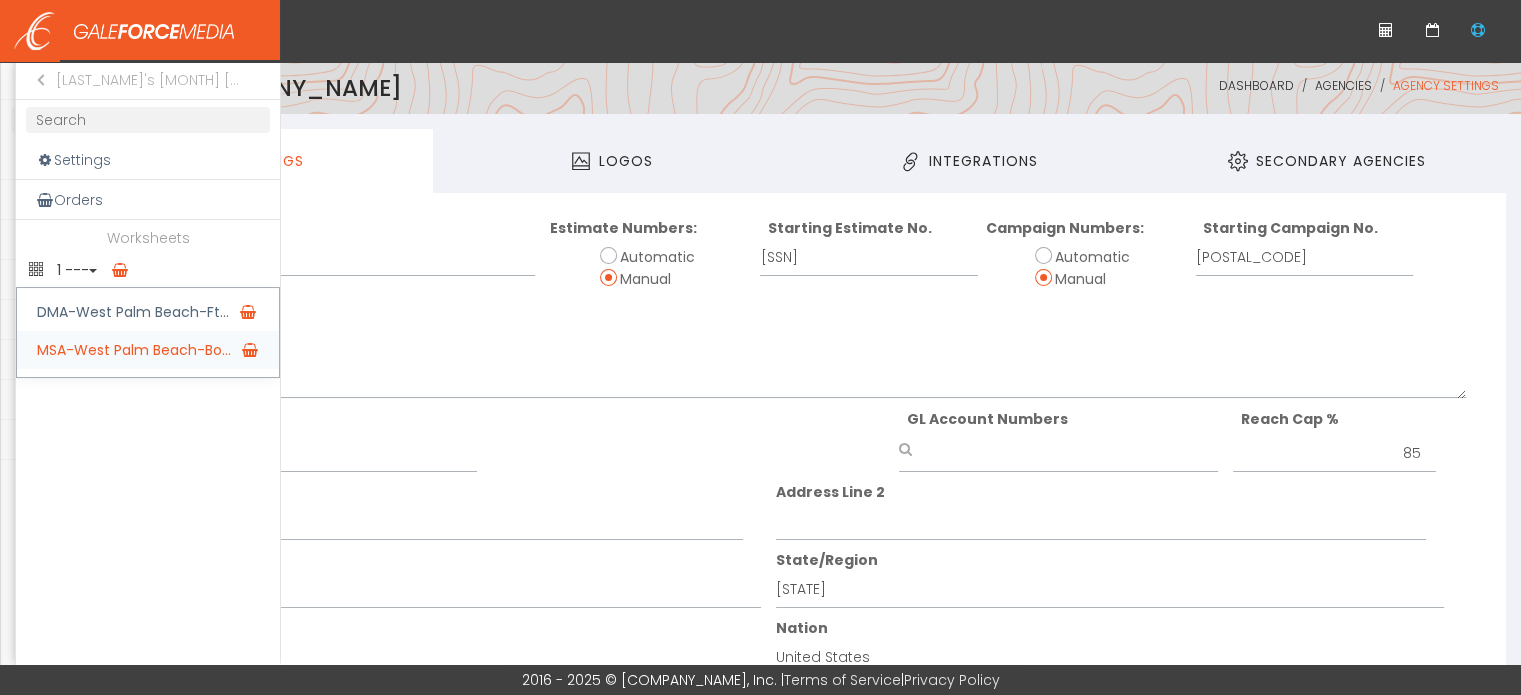 click on "MSA-West Palm Beach-Bo..." at bounding box center (148, 350) 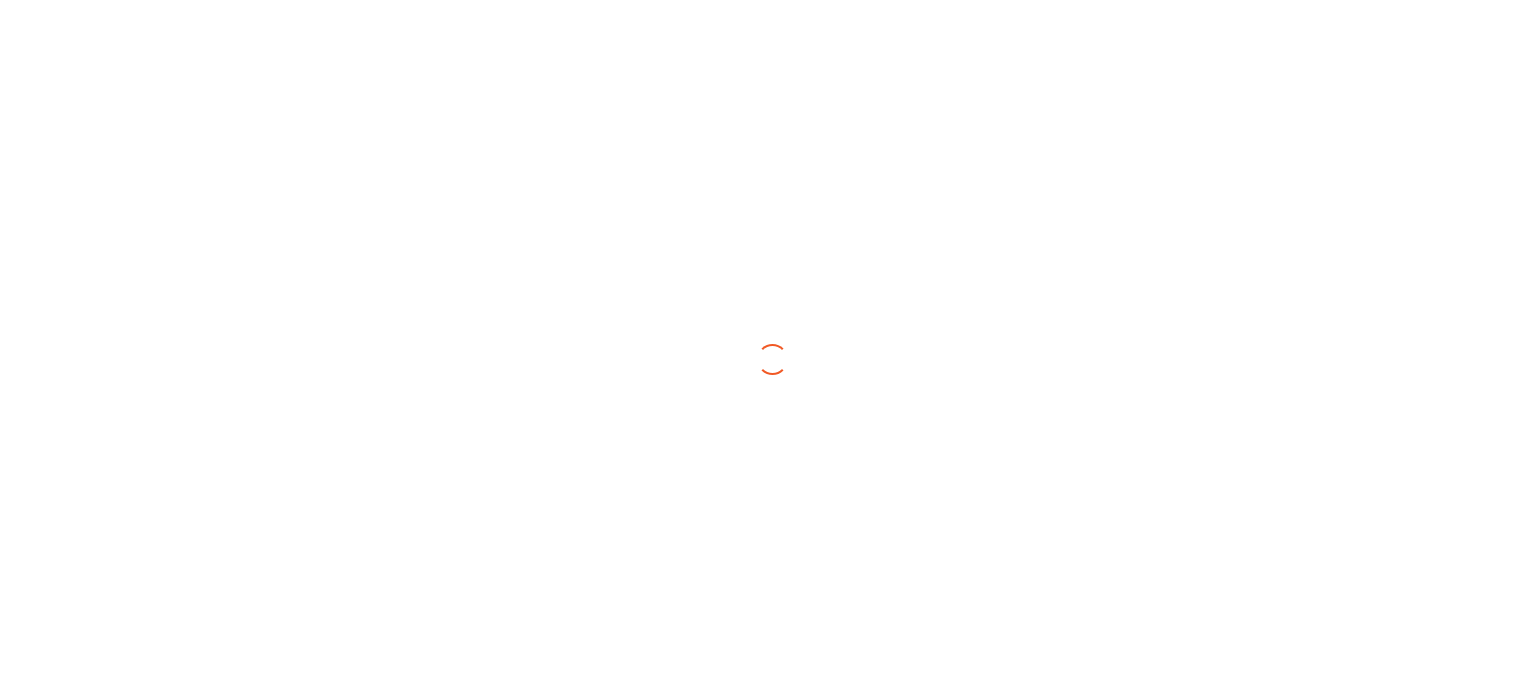 scroll, scrollTop: 0, scrollLeft: 0, axis: both 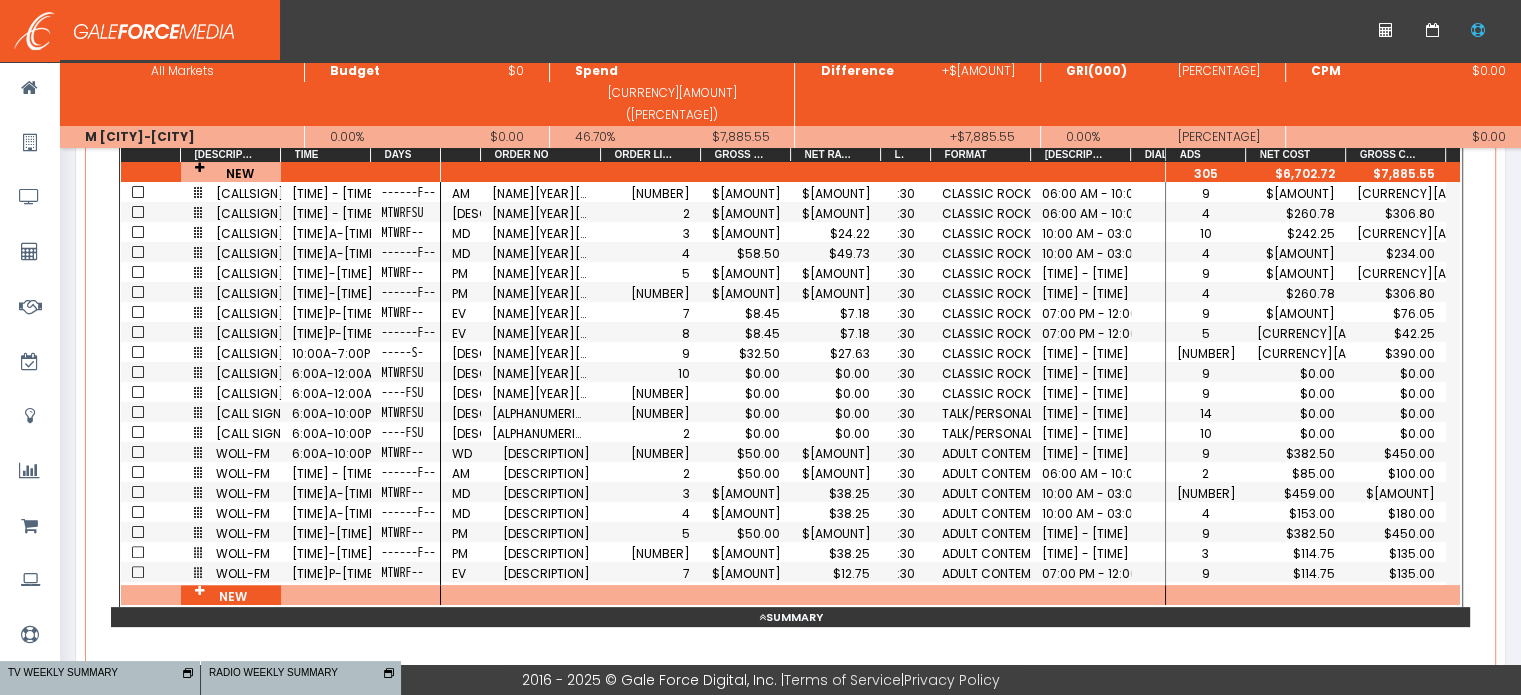 click on "06:00 AM - 10:00 AM" at bounding box center (1081, 213) 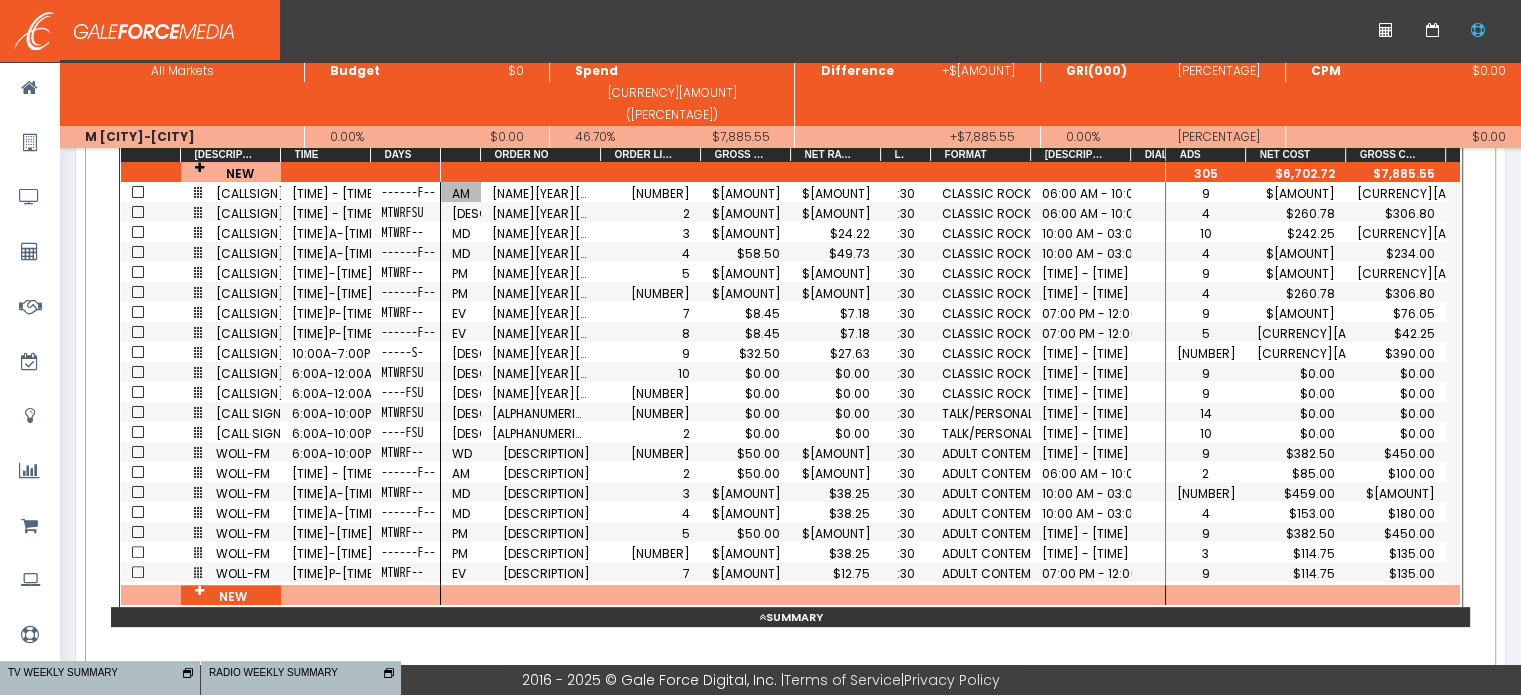 click on "AM" at bounding box center [461, 193] 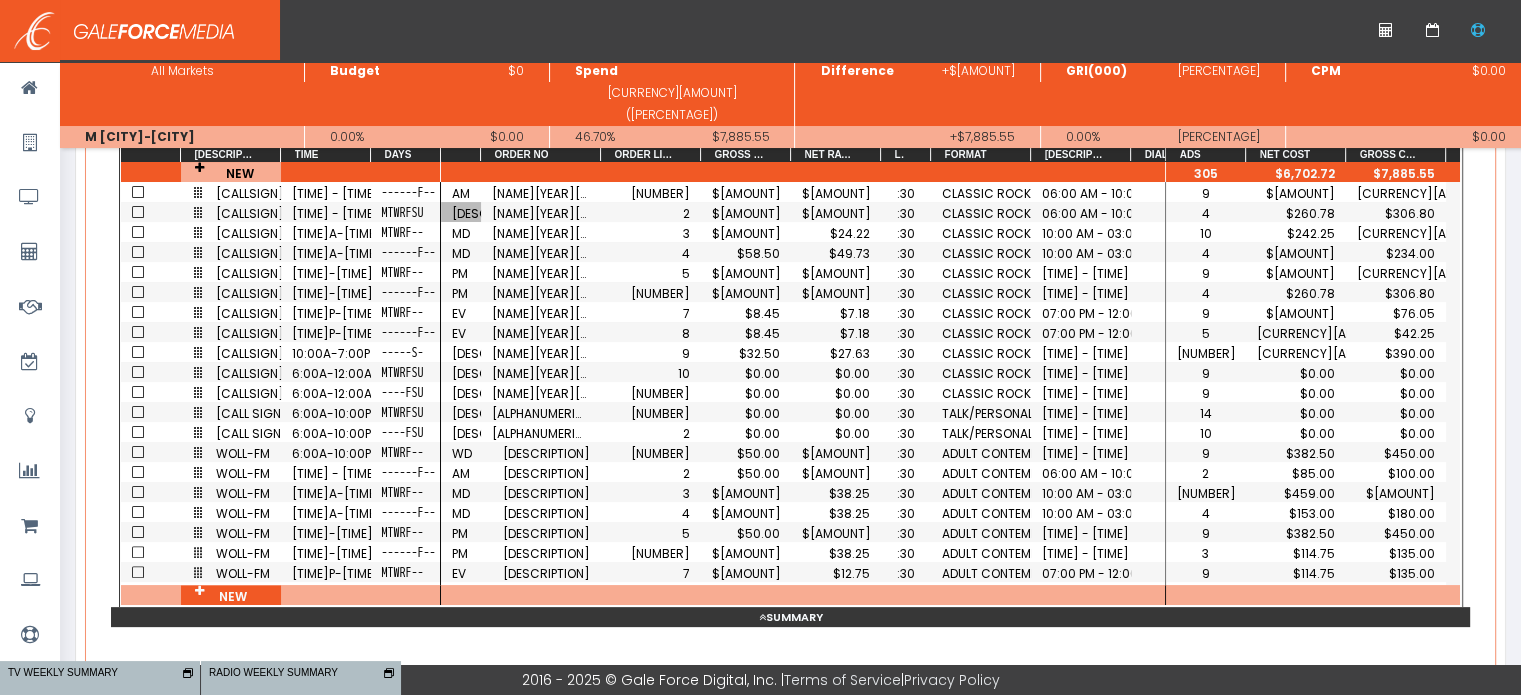 click on "[DESCRIPTION]" at bounding box center [461, 213] 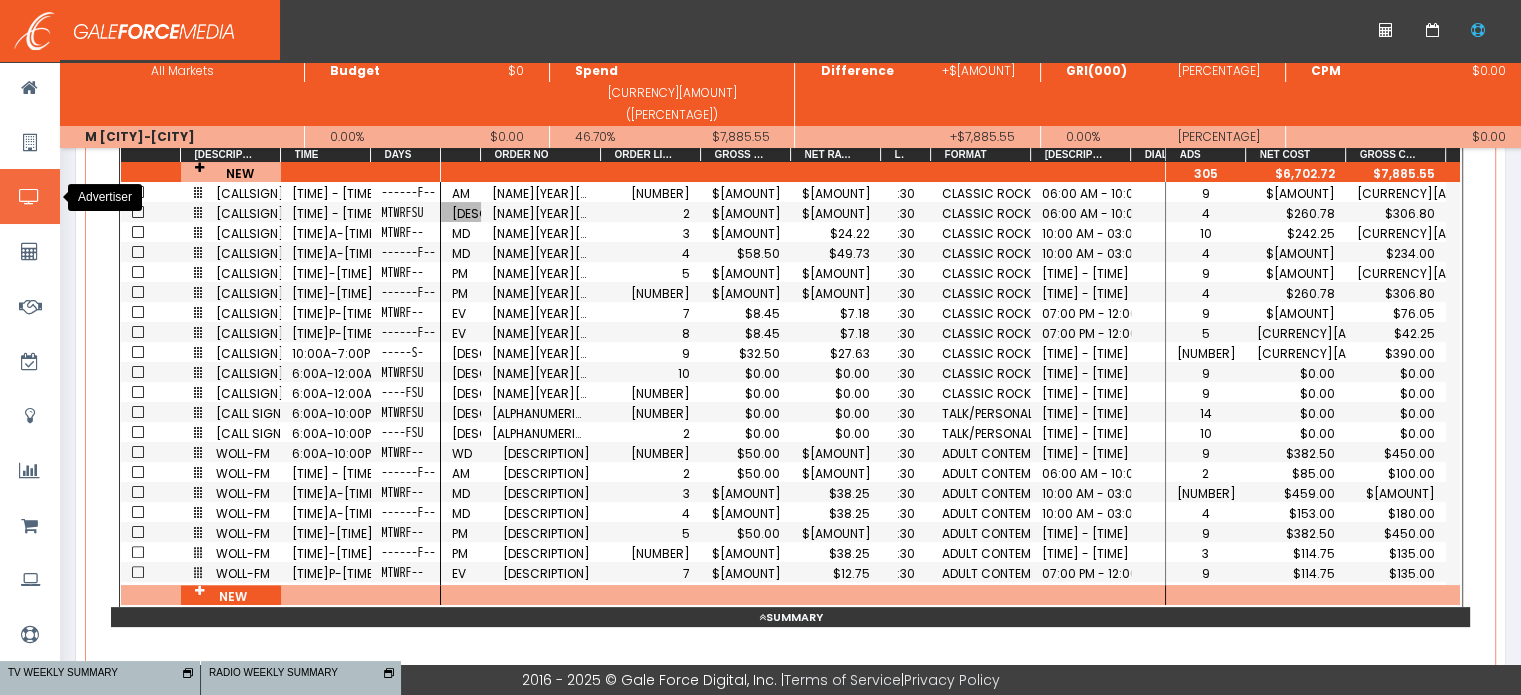 click at bounding box center (30, 196) 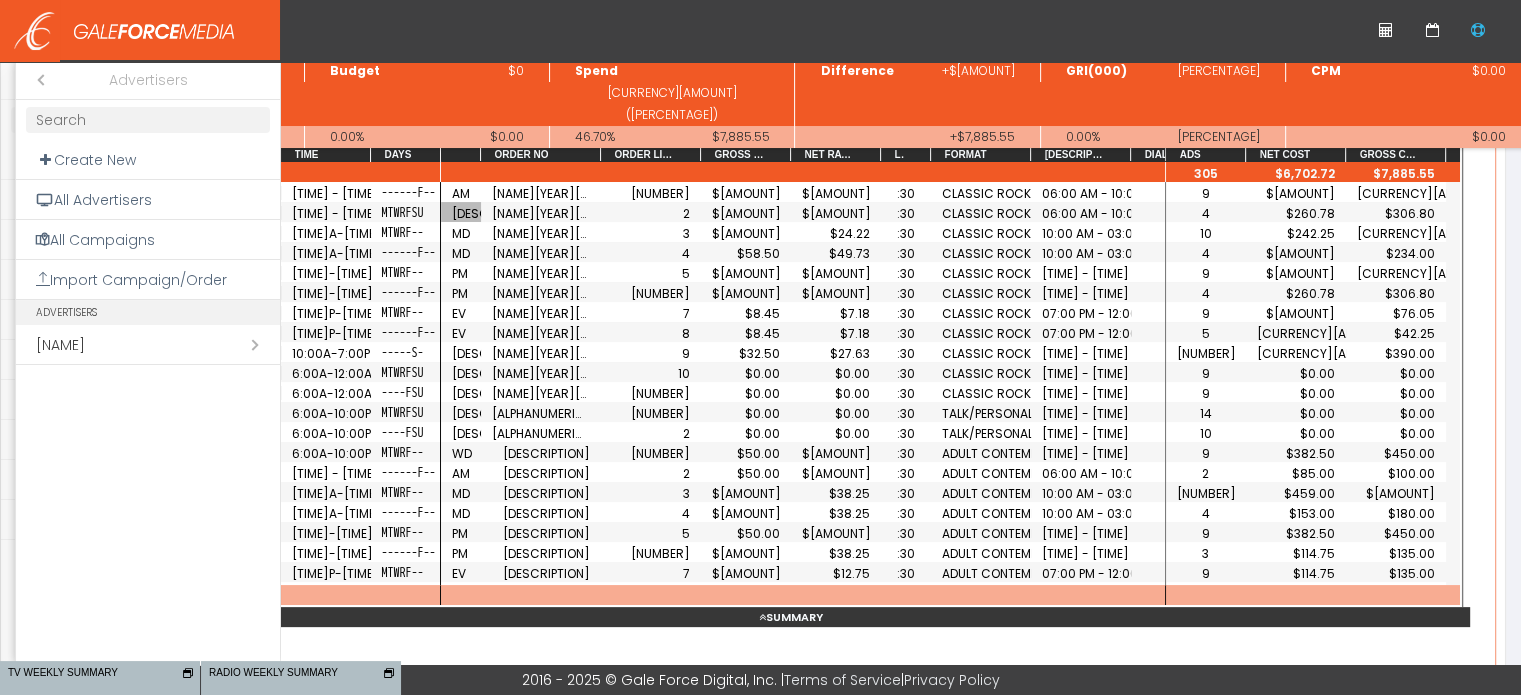 click on "Open submenu ( [NAME])" at bounding box center [148, 345] 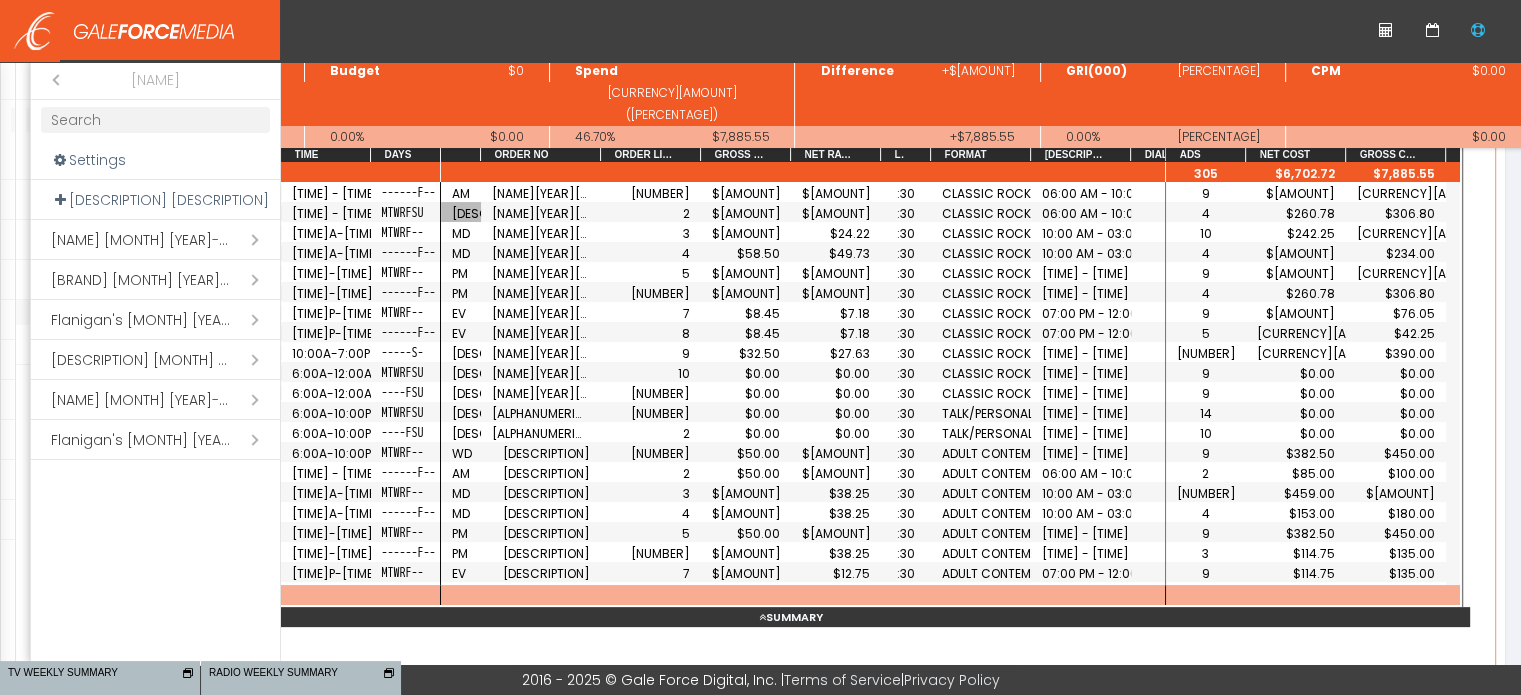 click on "Open submenu (  [BRAND] [MONTH] [YEAR]-[CITY]/[CITY])" at bounding box center (155, 320) 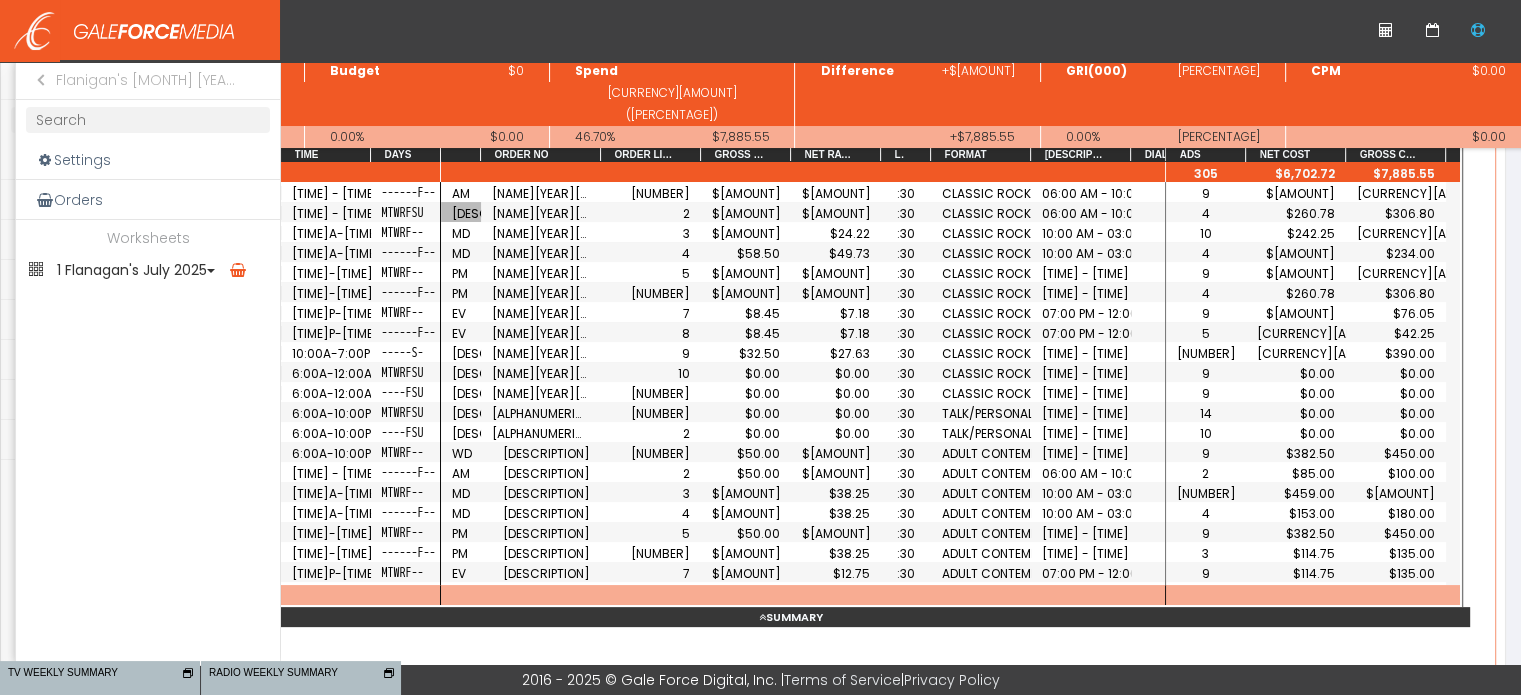 click at bounding box center (211, 271) 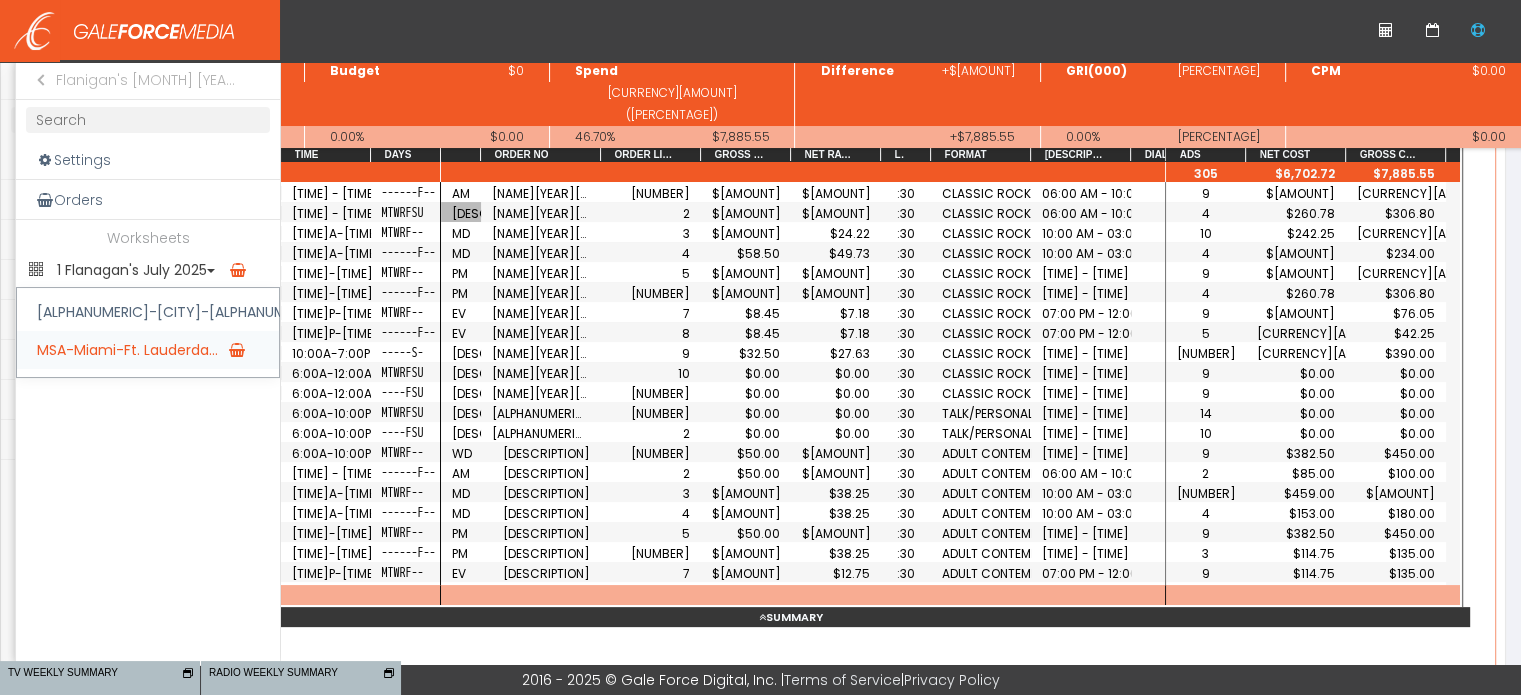 click on "MSA-Miami-Ft. Lauderda..." at bounding box center [148, 350] 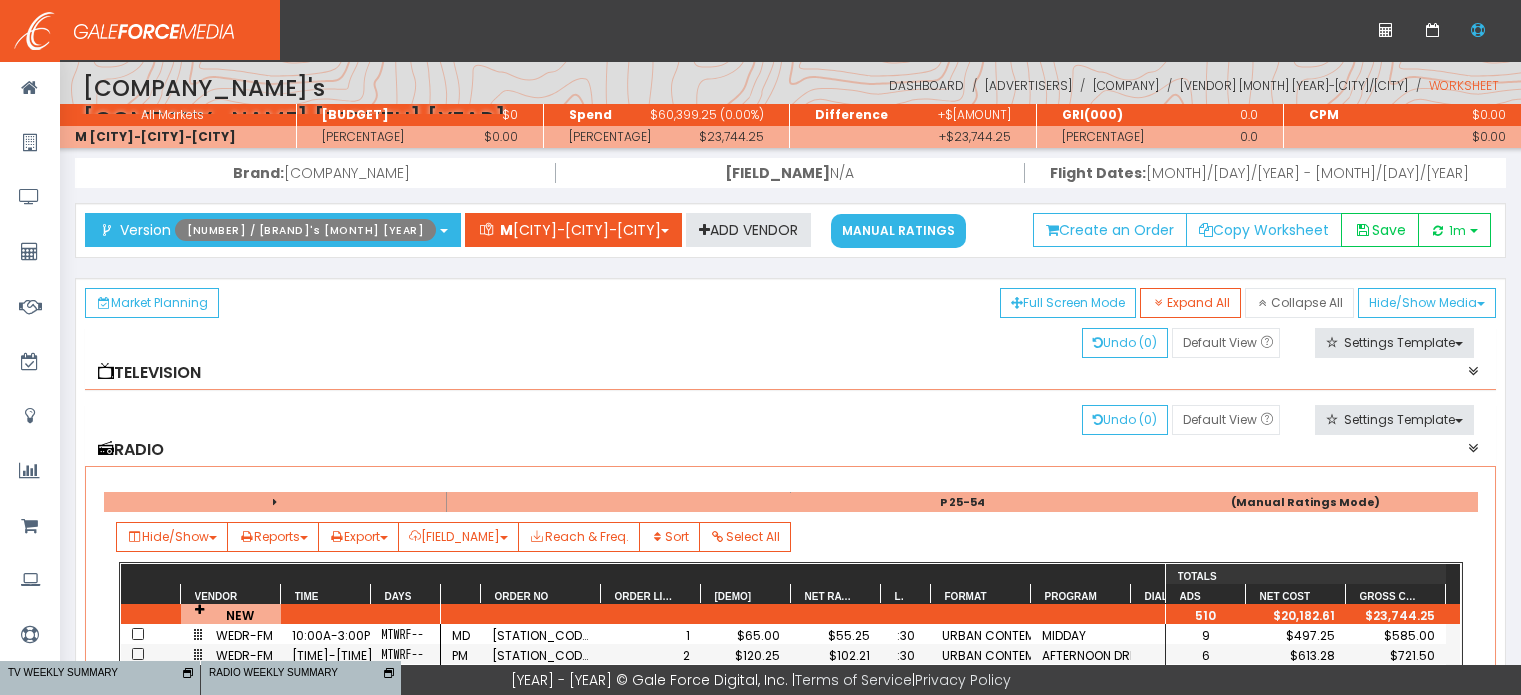 scroll, scrollTop: 0, scrollLeft: 0, axis: both 